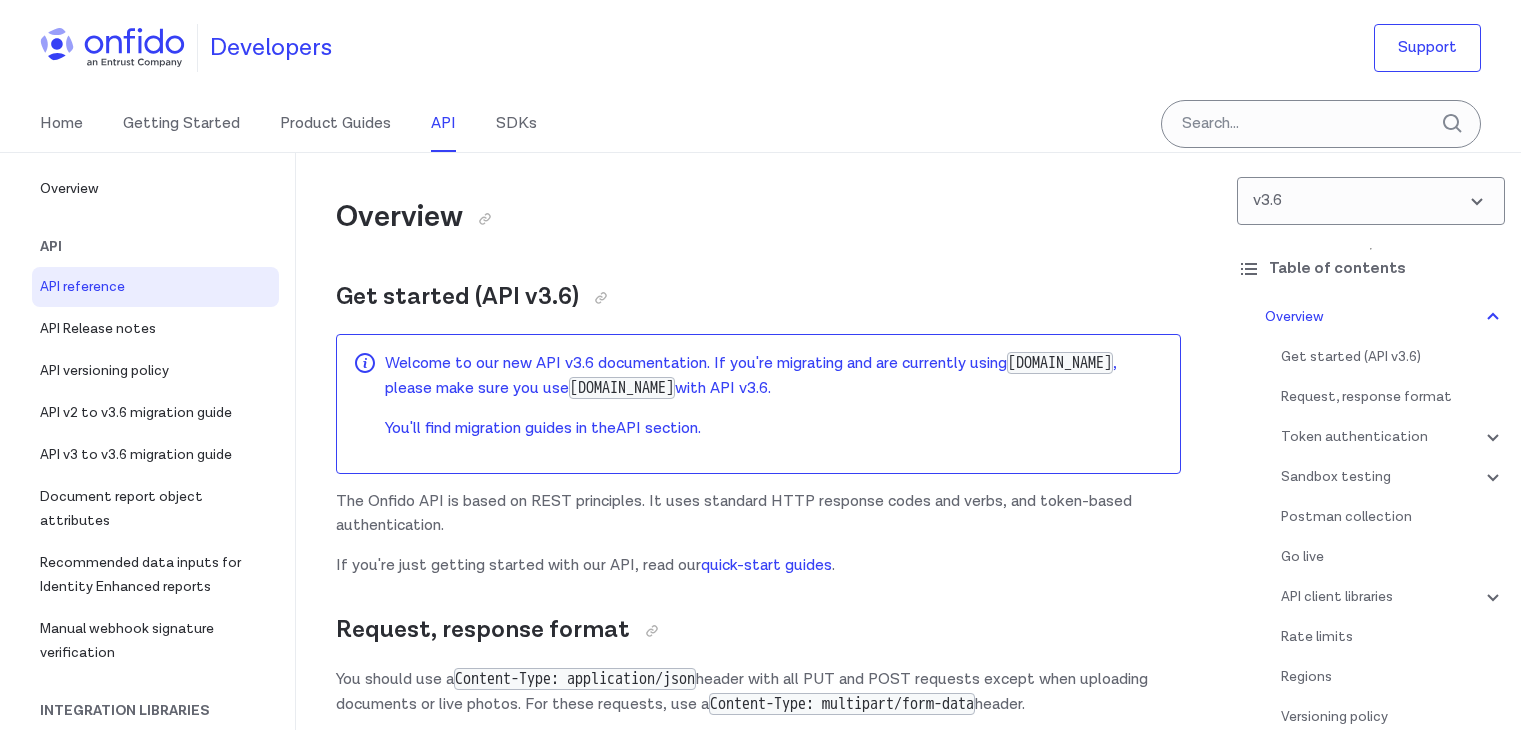 select on "http" 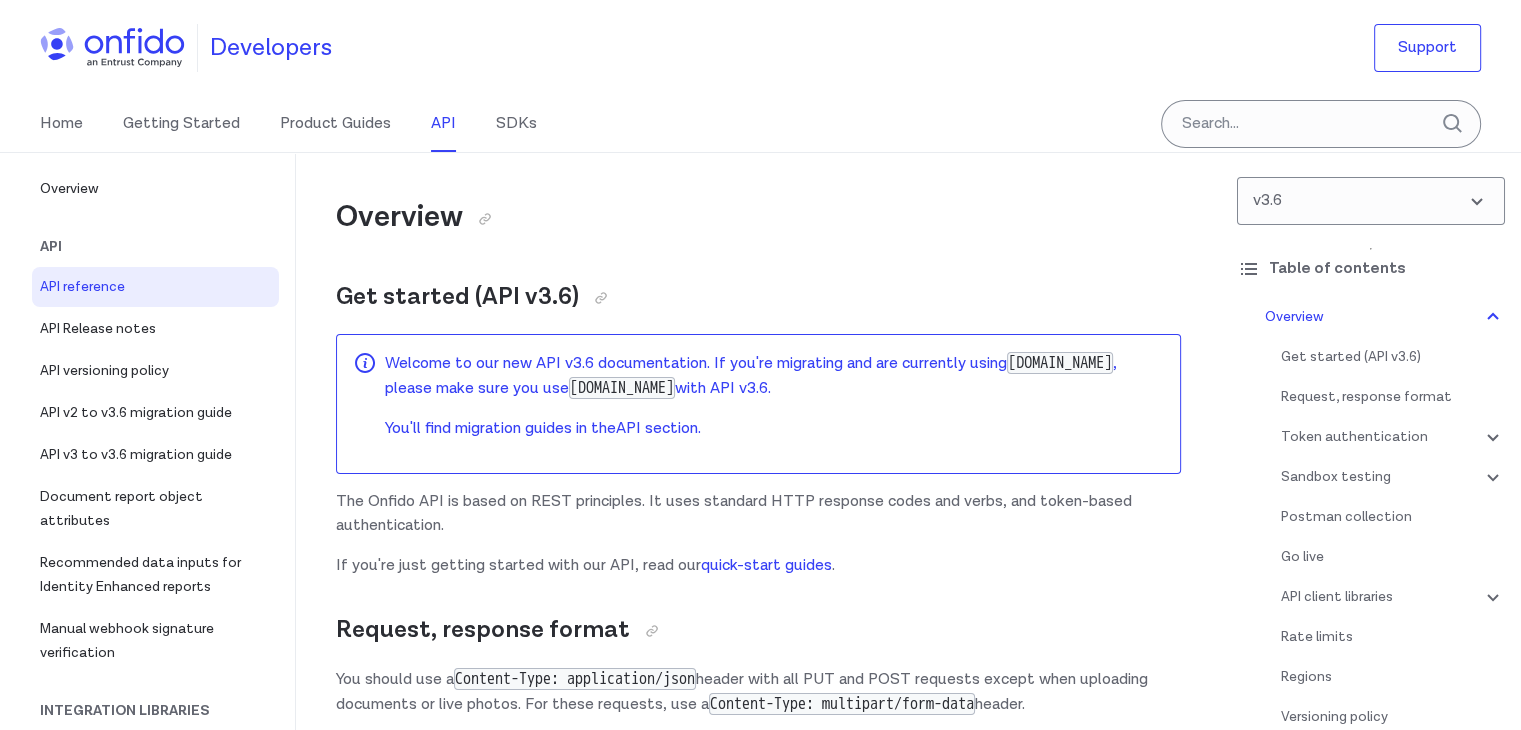 scroll, scrollTop: 0, scrollLeft: 0, axis: both 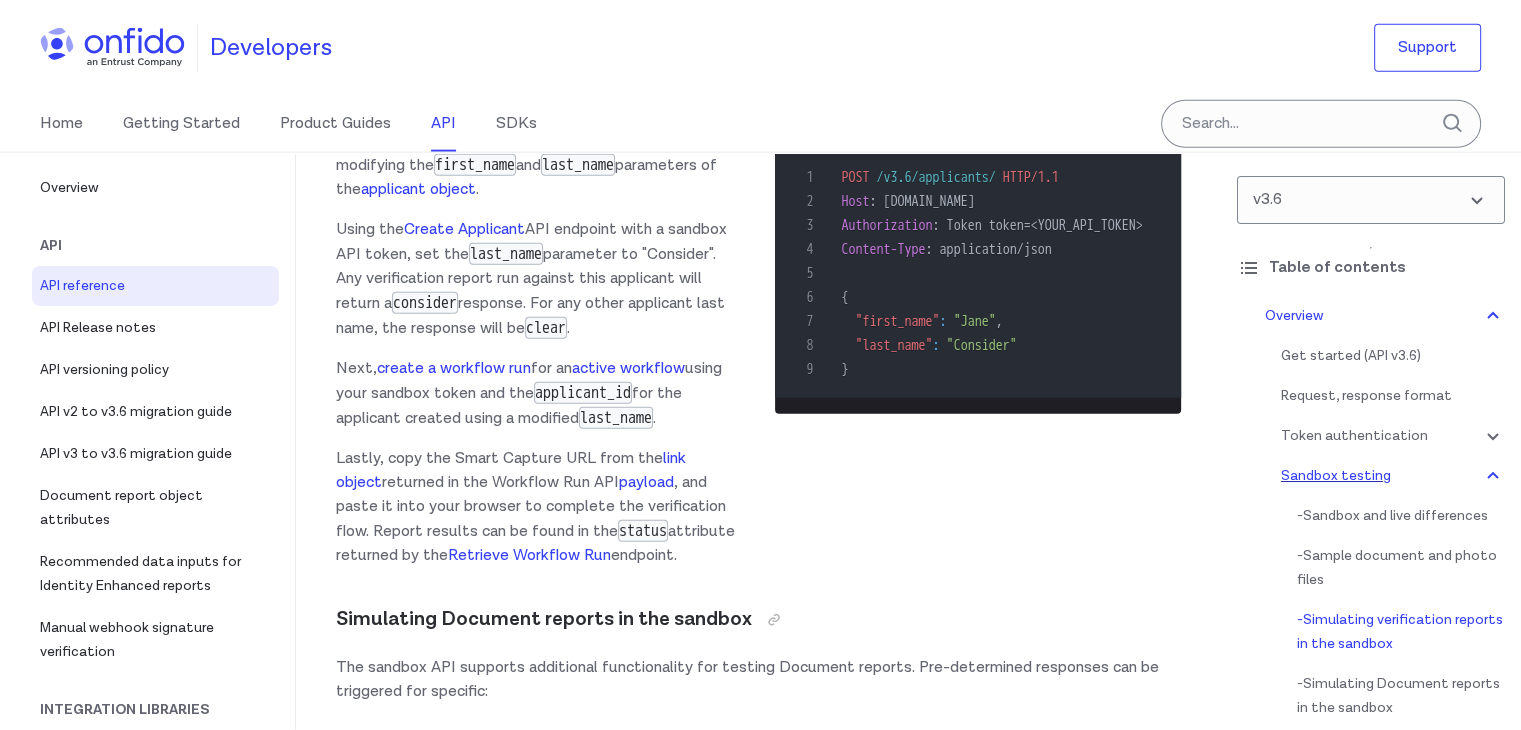 click 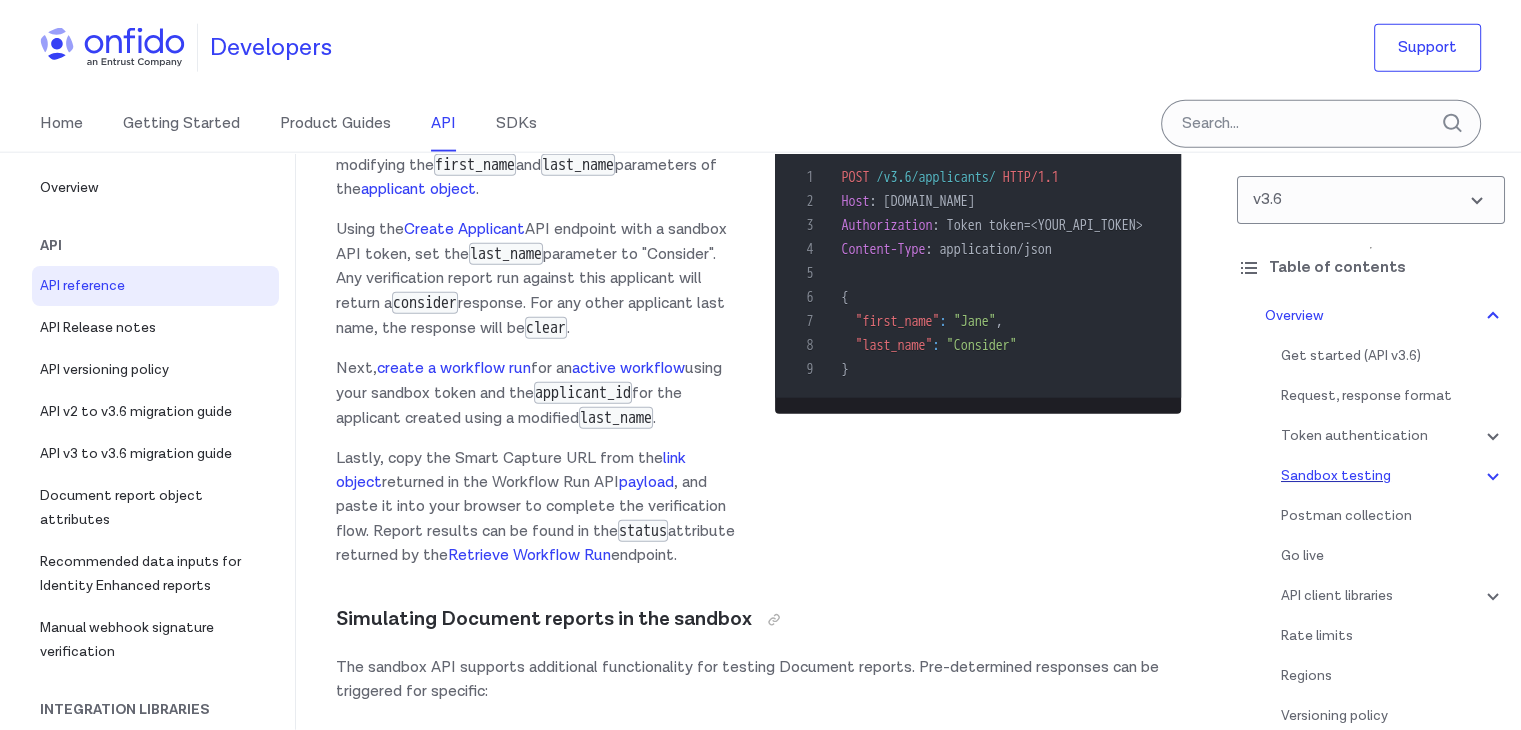scroll, scrollTop: 3030, scrollLeft: 0, axis: vertical 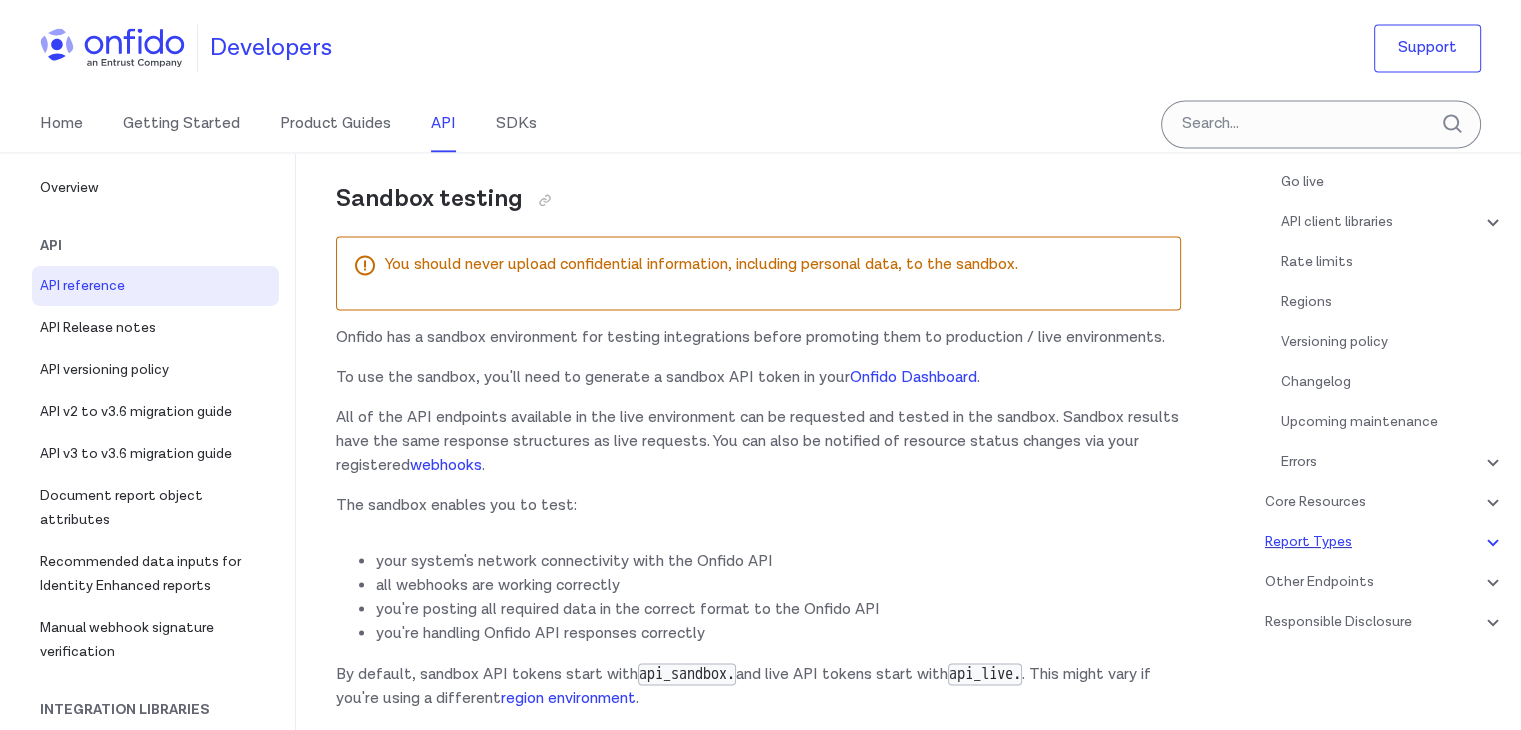click 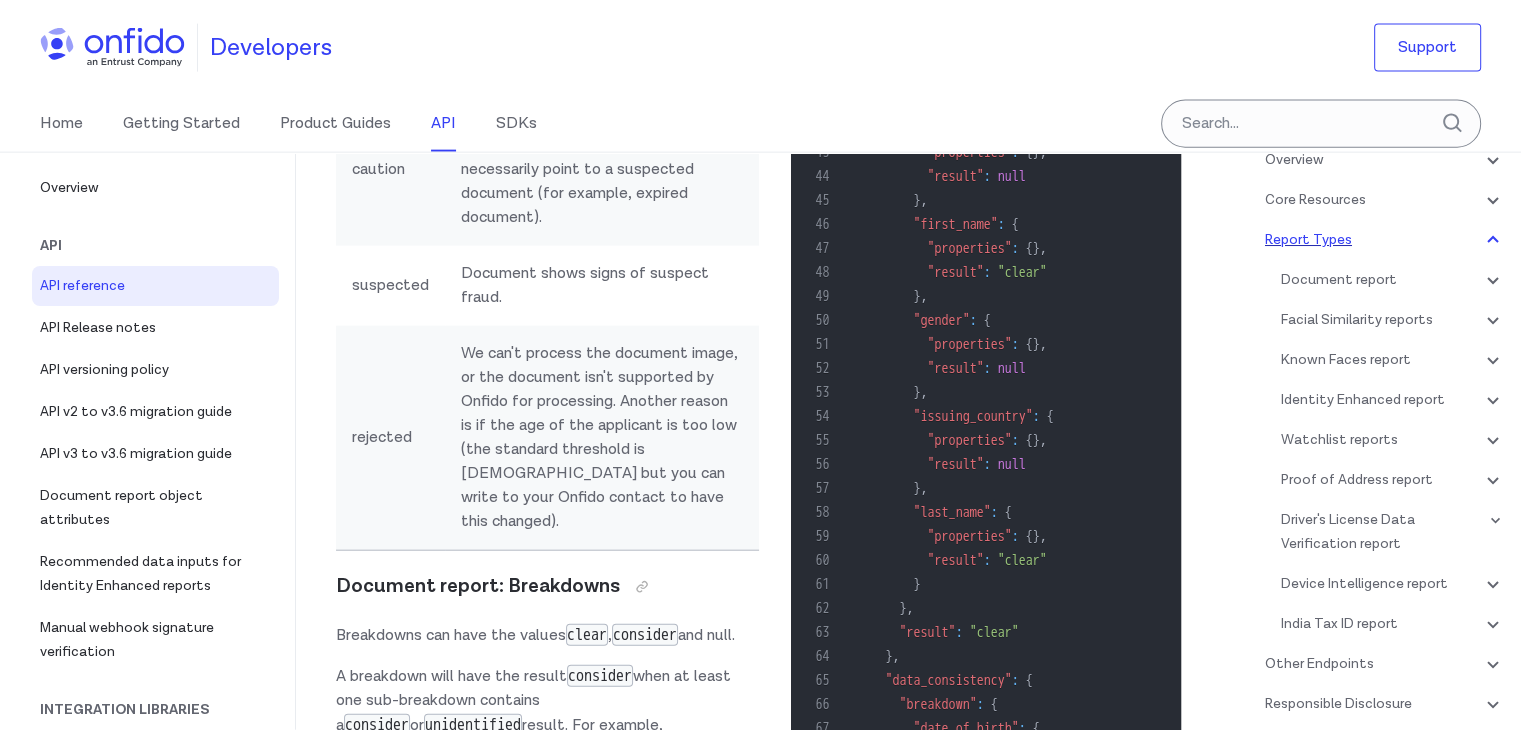 scroll, scrollTop: 38, scrollLeft: 0, axis: vertical 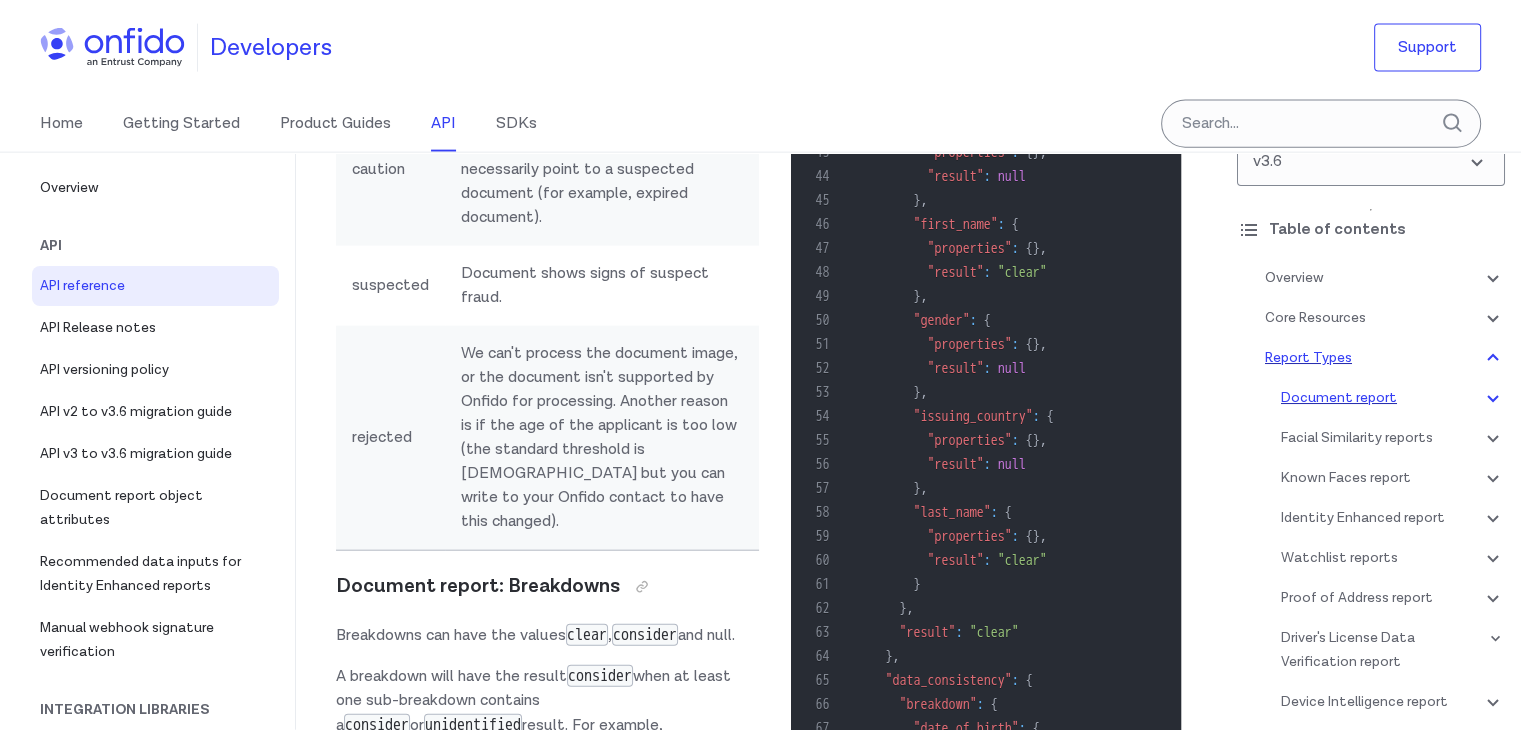 click on "Document report" at bounding box center (1393, 398) 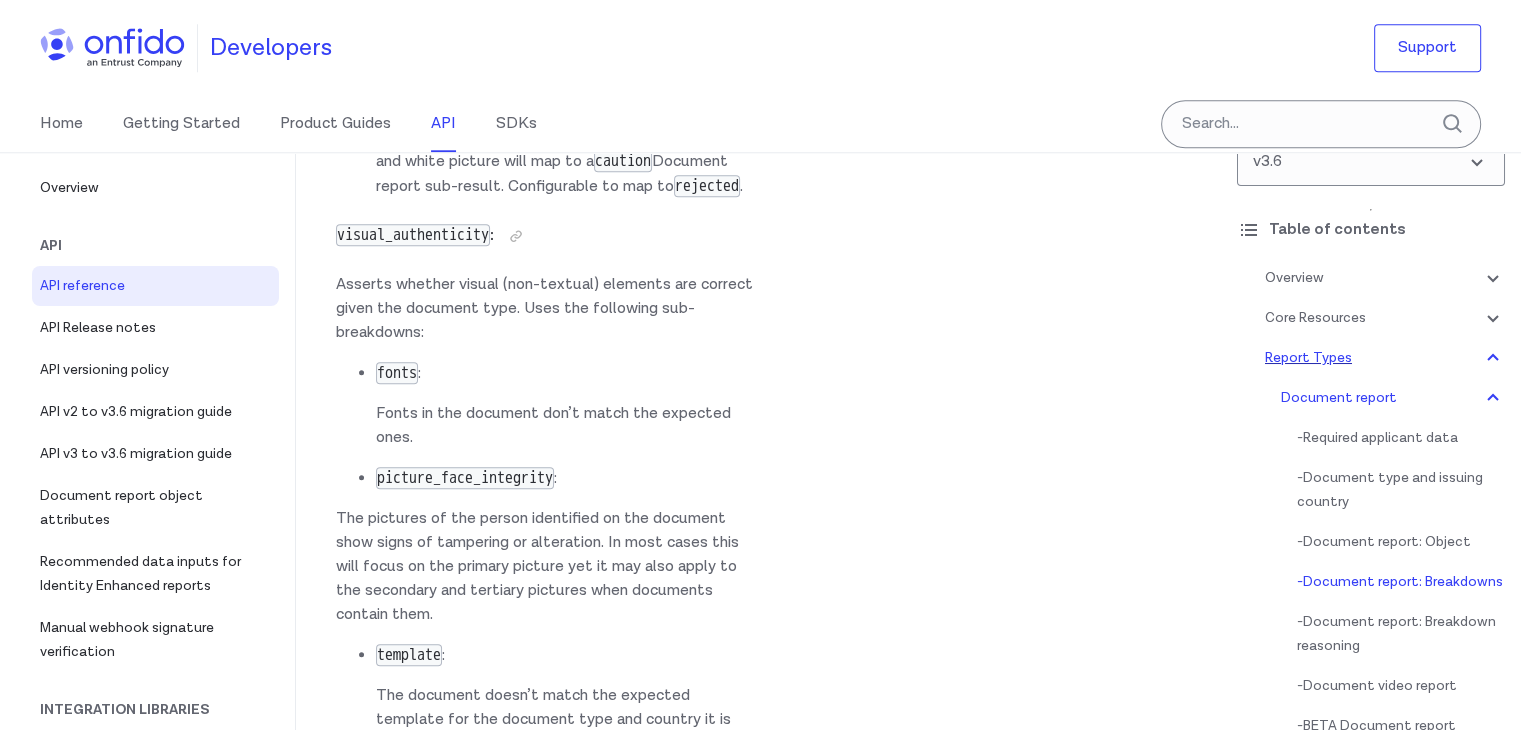 scroll, scrollTop: 85859, scrollLeft: 0, axis: vertical 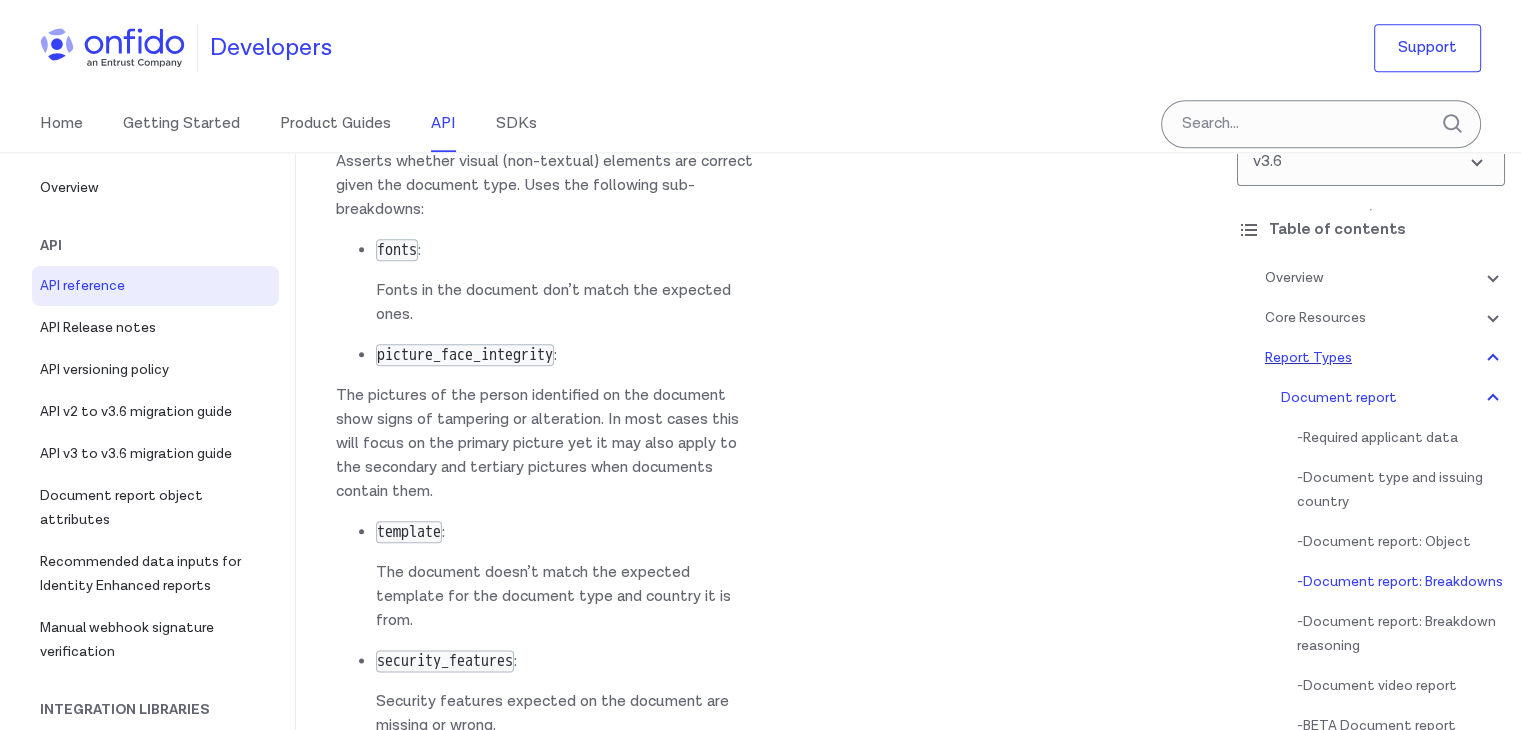click at bounding box center (512, -3722) 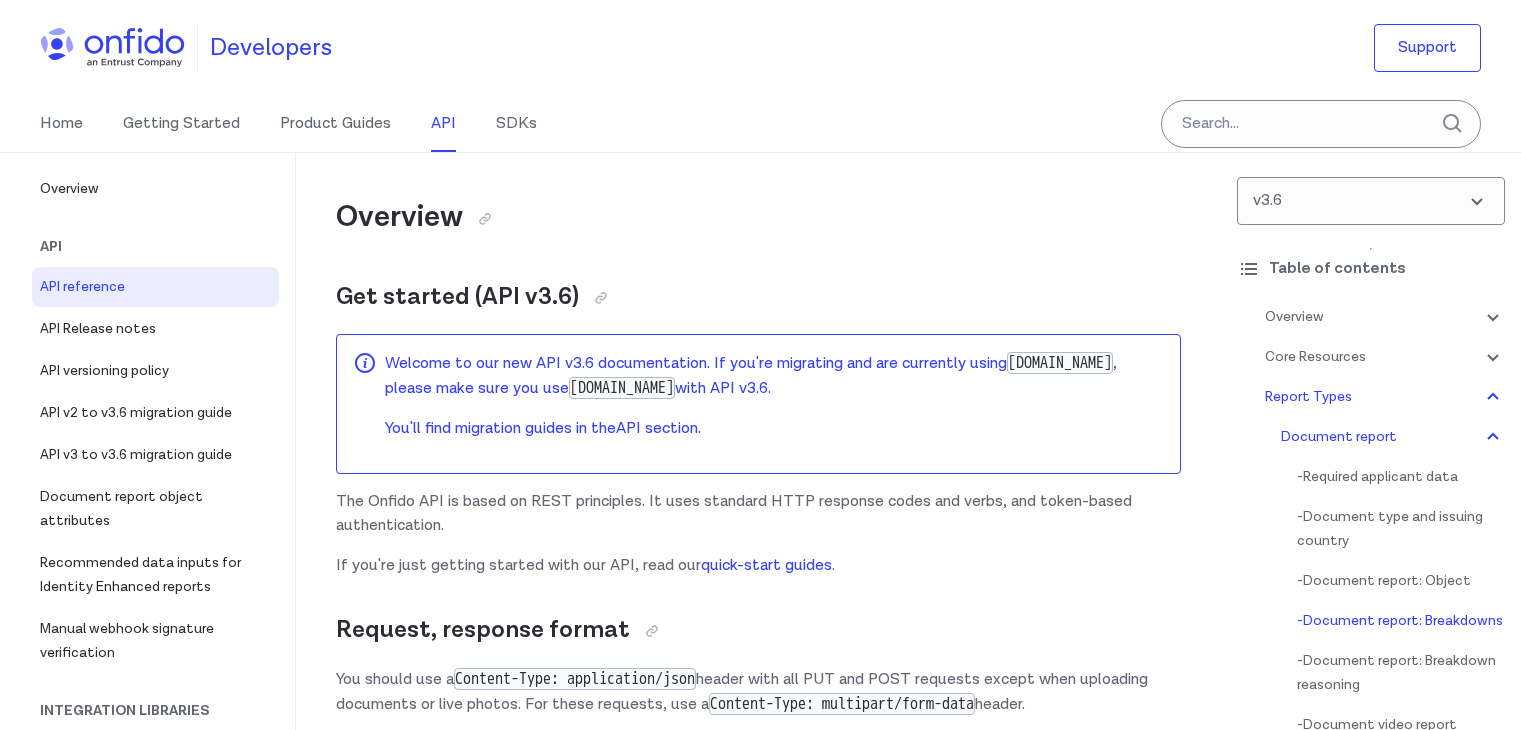 scroll, scrollTop: 85646, scrollLeft: 0, axis: vertical 